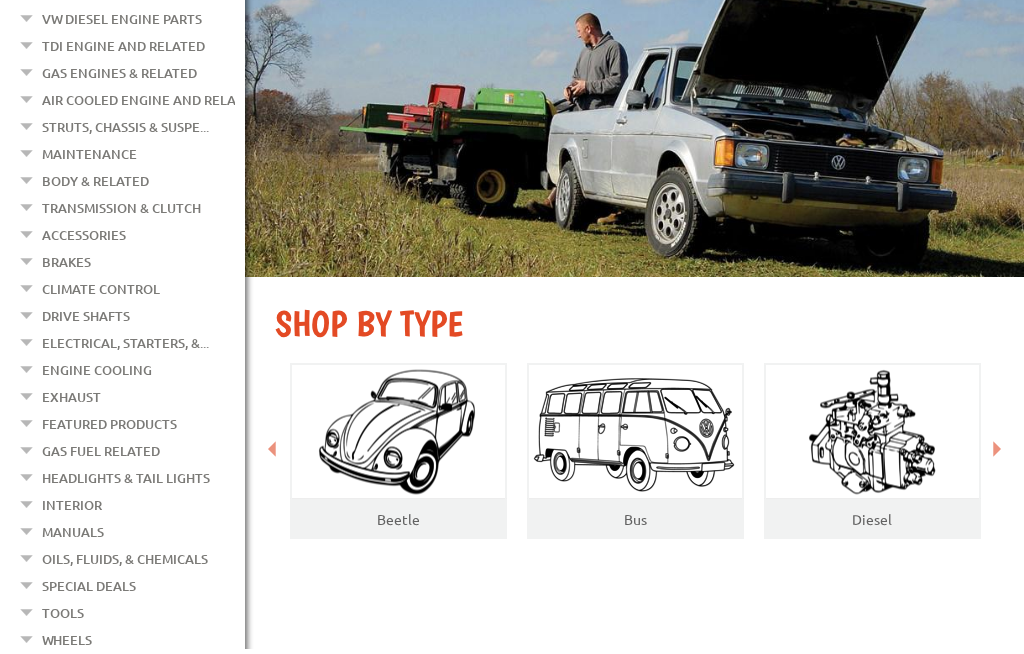 scroll, scrollTop: 248, scrollLeft: 0, axis: vertical 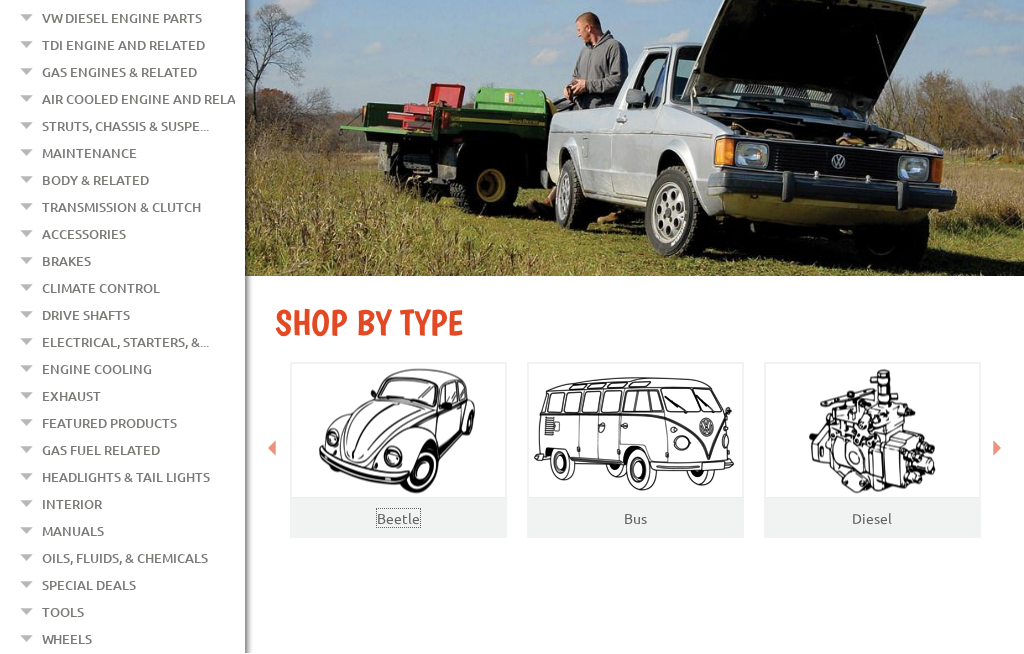 click on "Beetle" at bounding box center [398, 519] 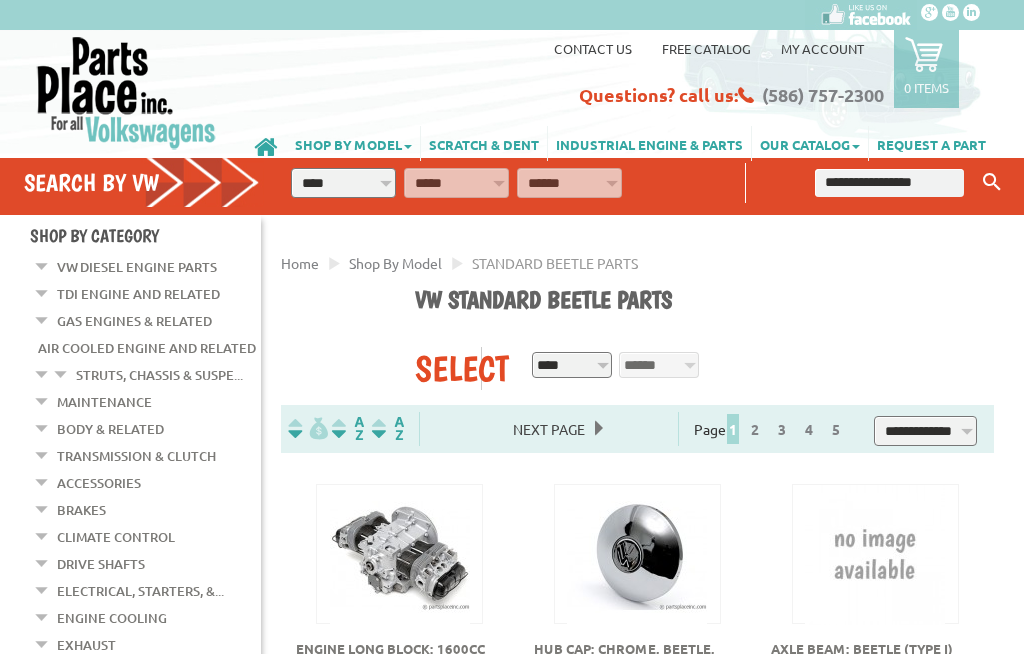 scroll, scrollTop: 0, scrollLeft: 0, axis: both 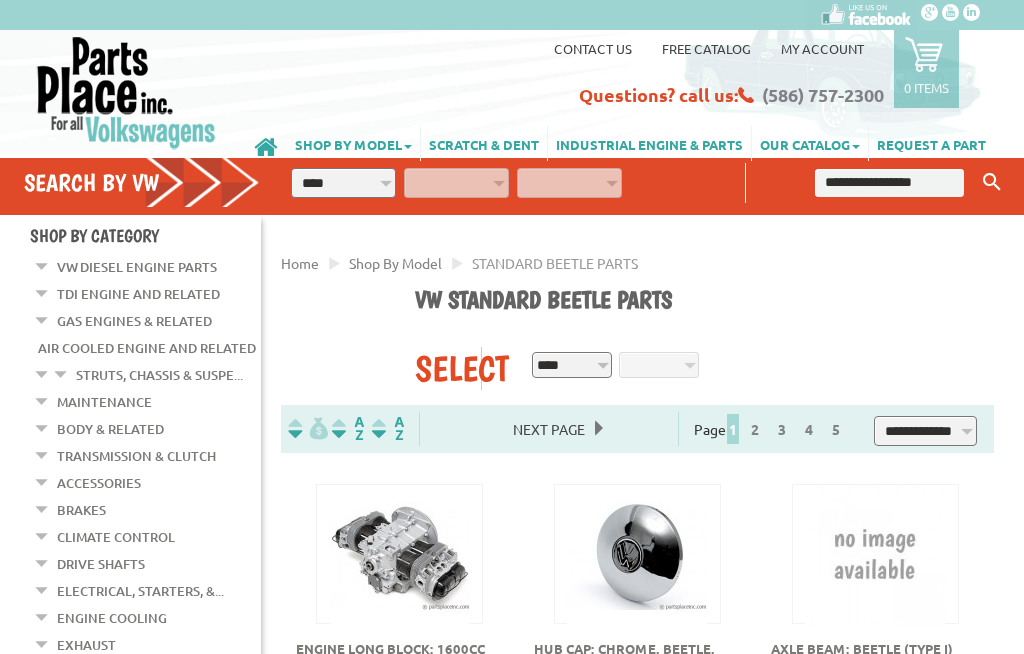 click on "**********" at bounding box center (343, 183) 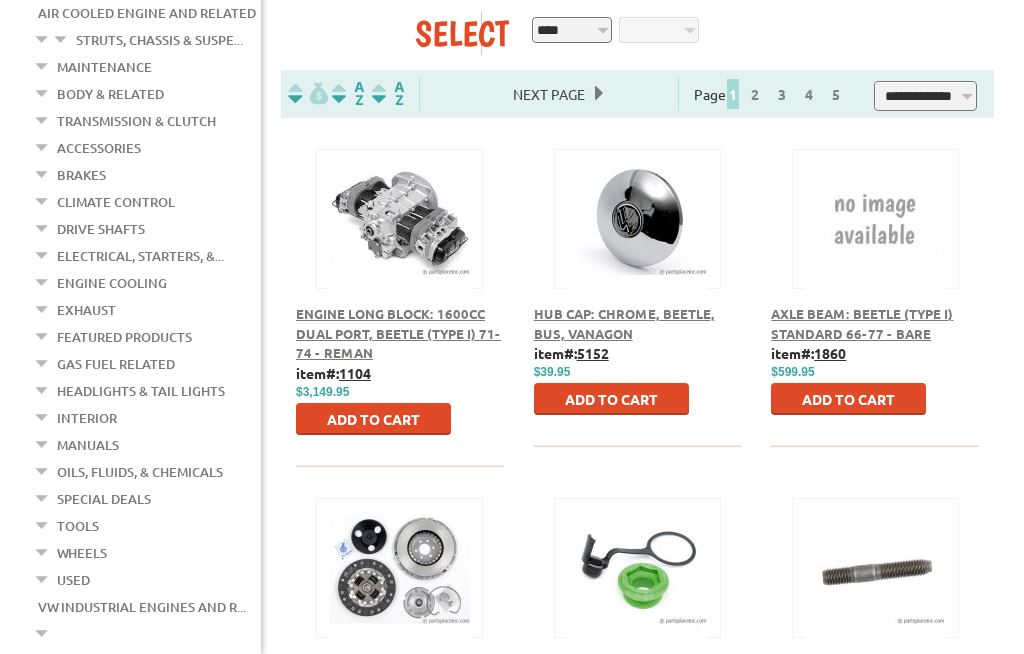 scroll, scrollTop: 335, scrollLeft: 0, axis: vertical 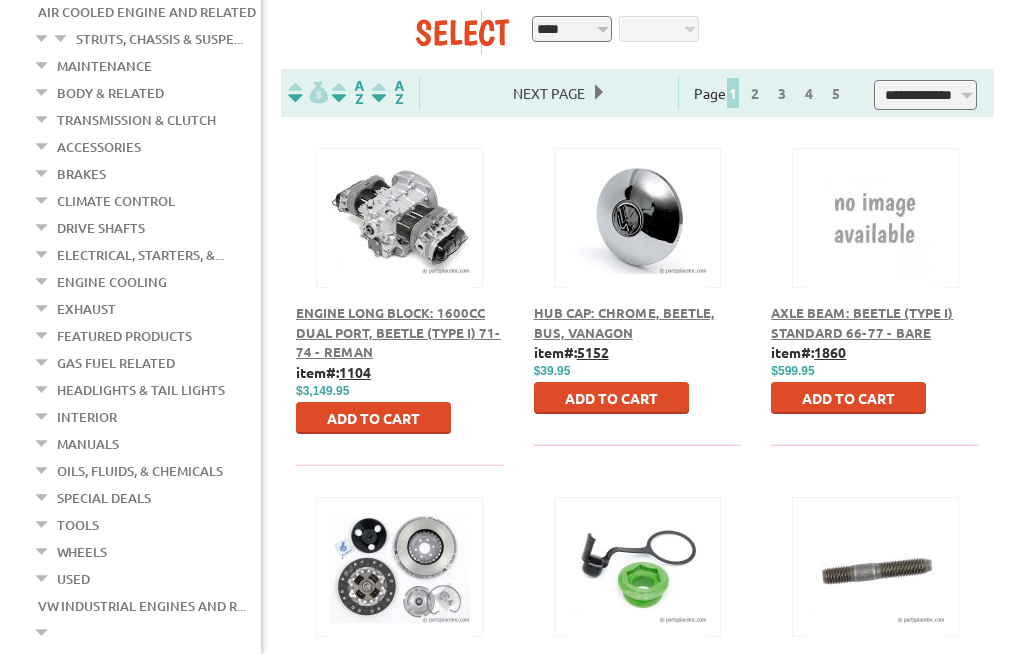 click on "Interior" at bounding box center [87, 418] 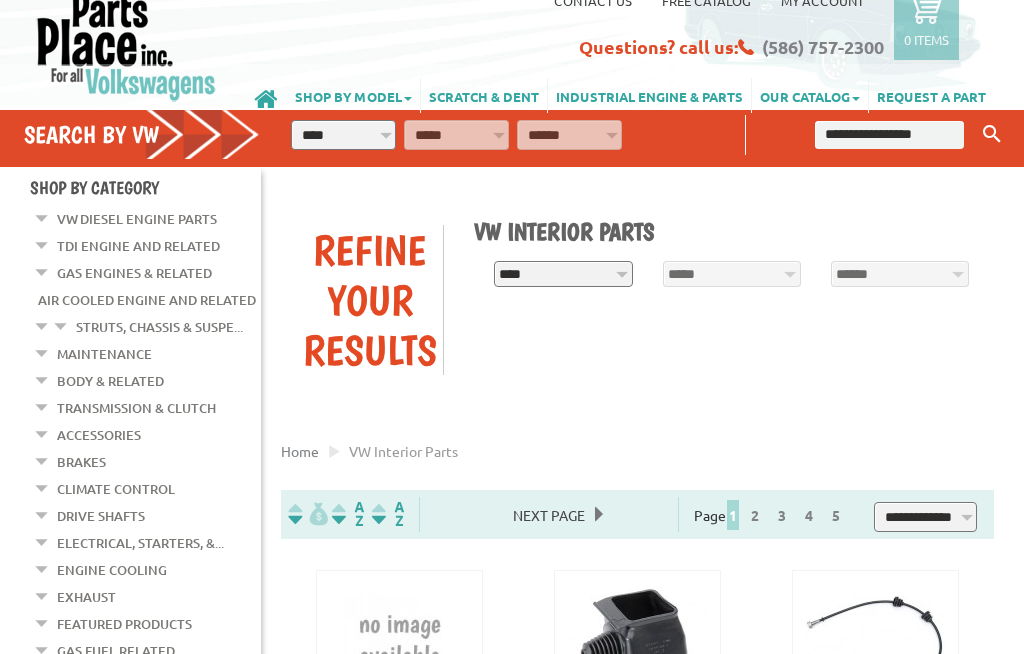 scroll, scrollTop: 0, scrollLeft: 0, axis: both 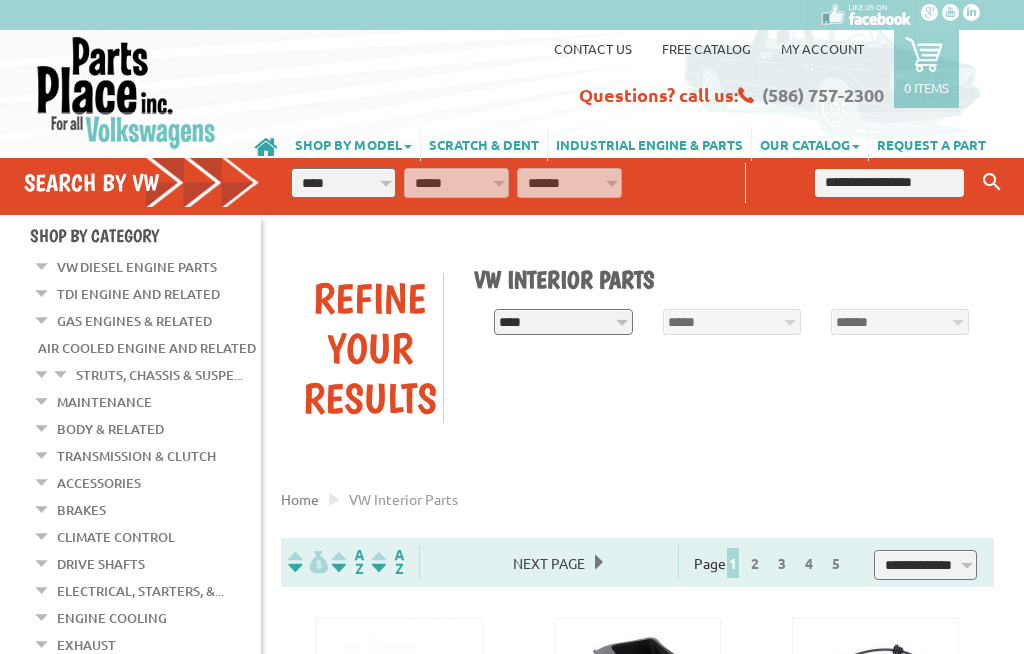 click on "**********" at bounding box center [343, 183] 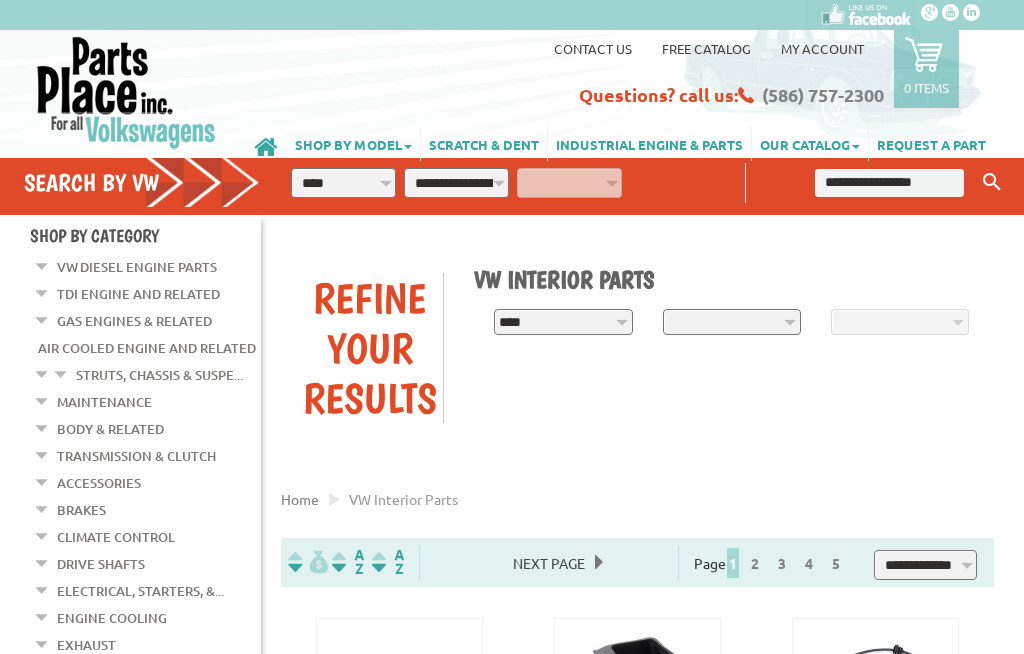 click on "**********" at bounding box center (456, 183) 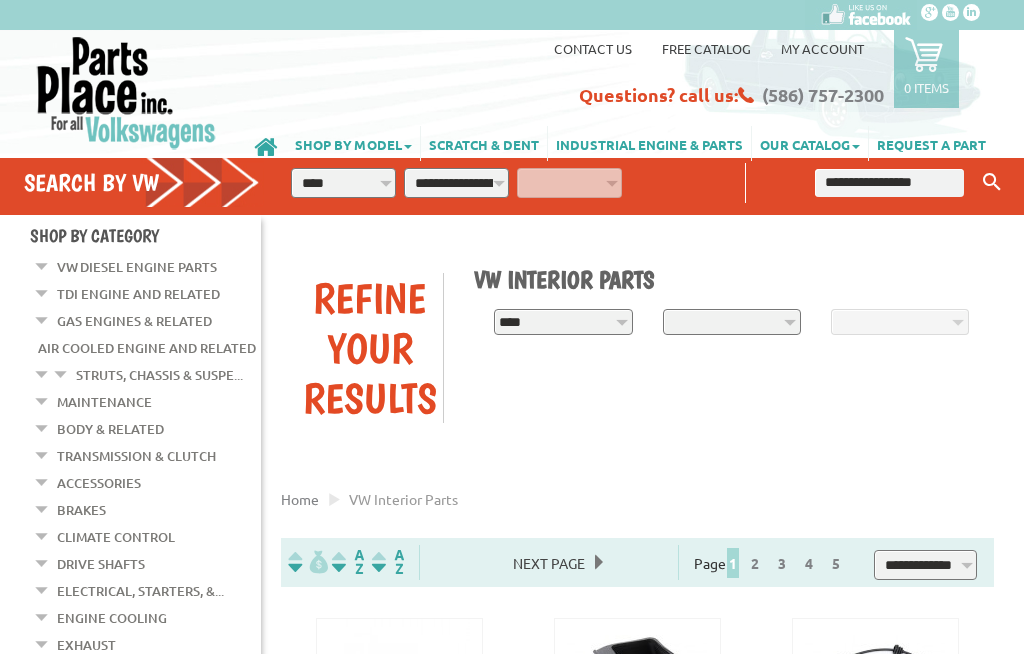 select on "*********" 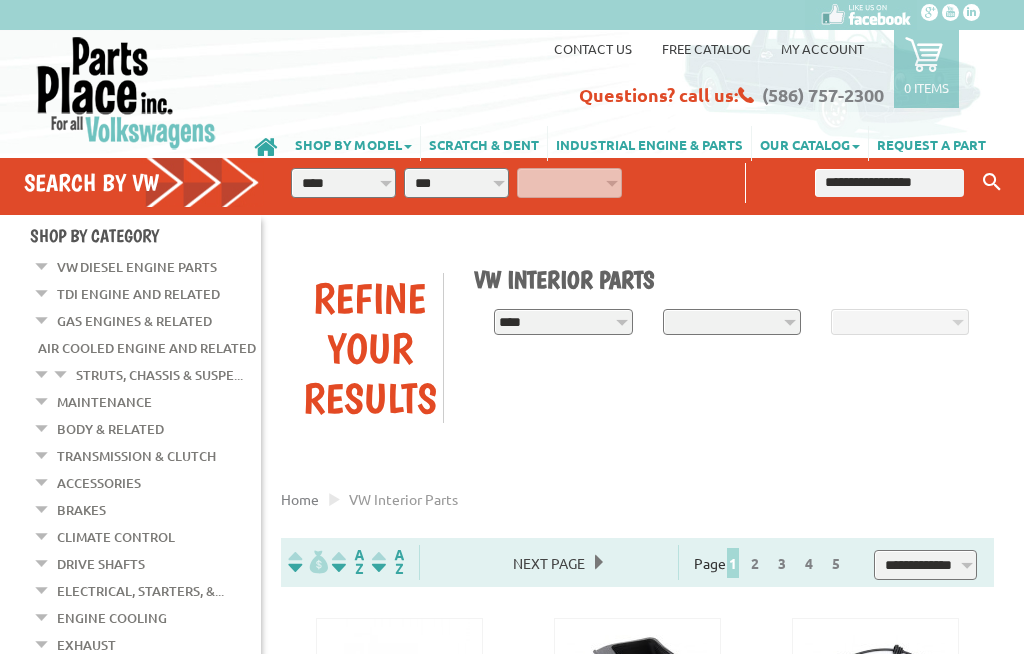select on "*********" 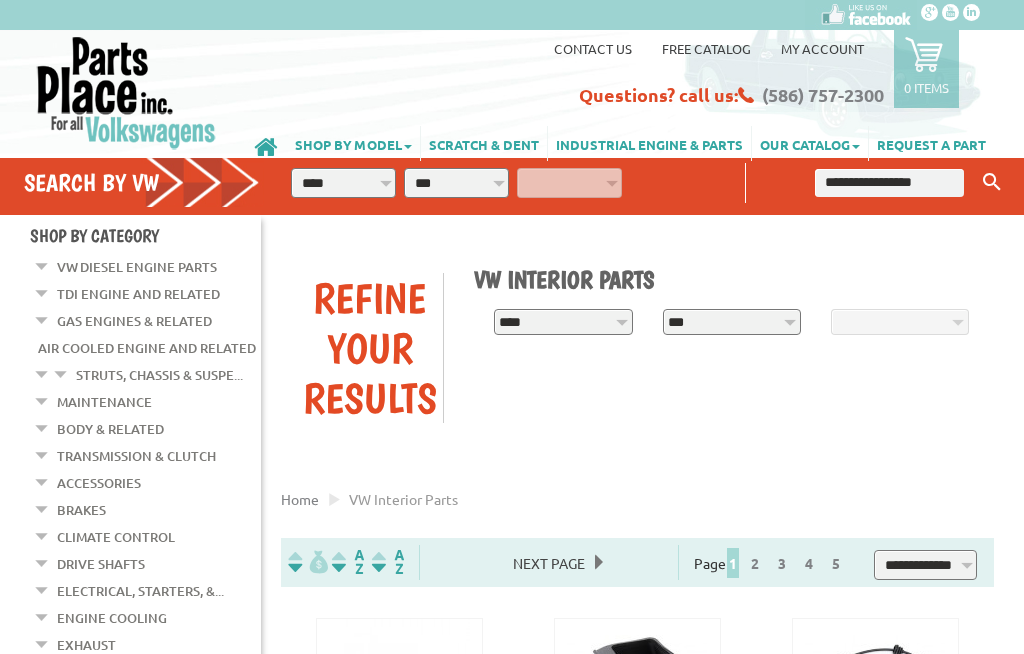 select on "*********" 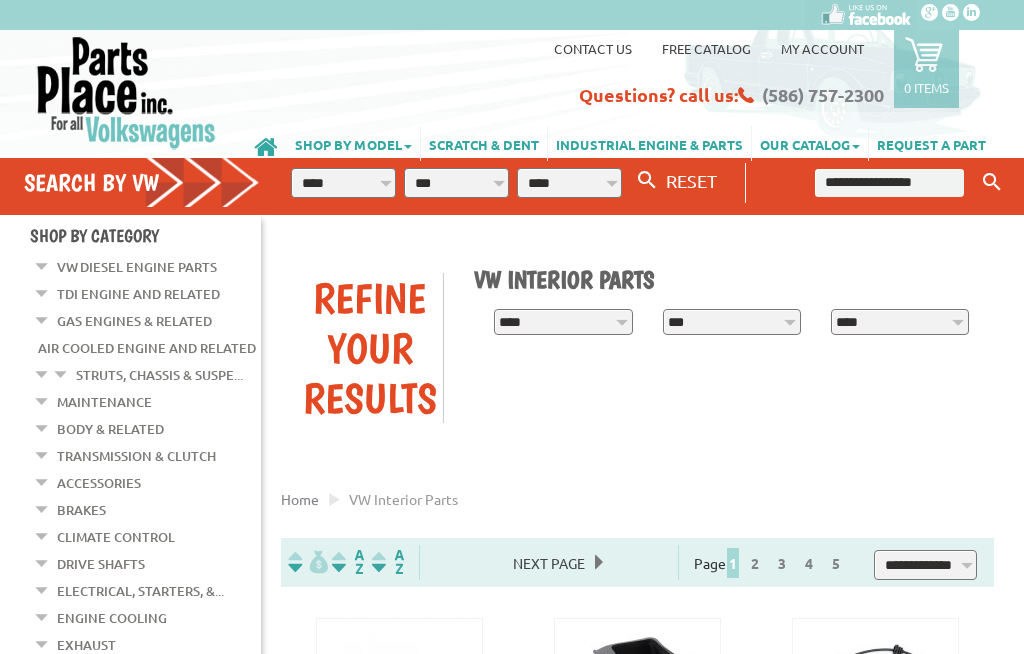 click on "**********" at bounding box center (569, 183) 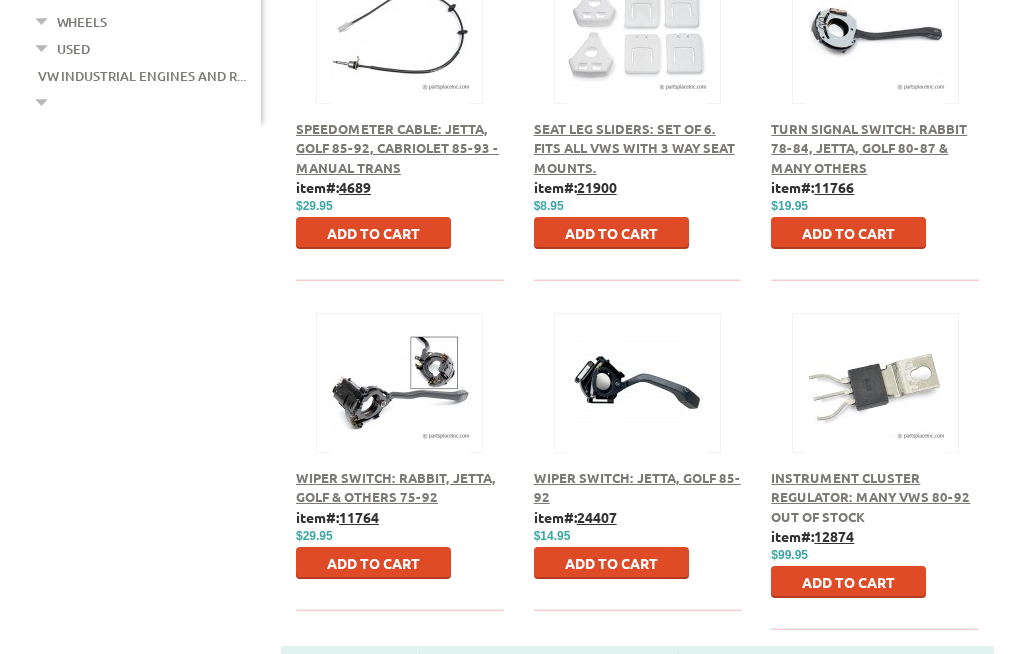 scroll, scrollTop: 1366, scrollLeft: 0, axis: vertical 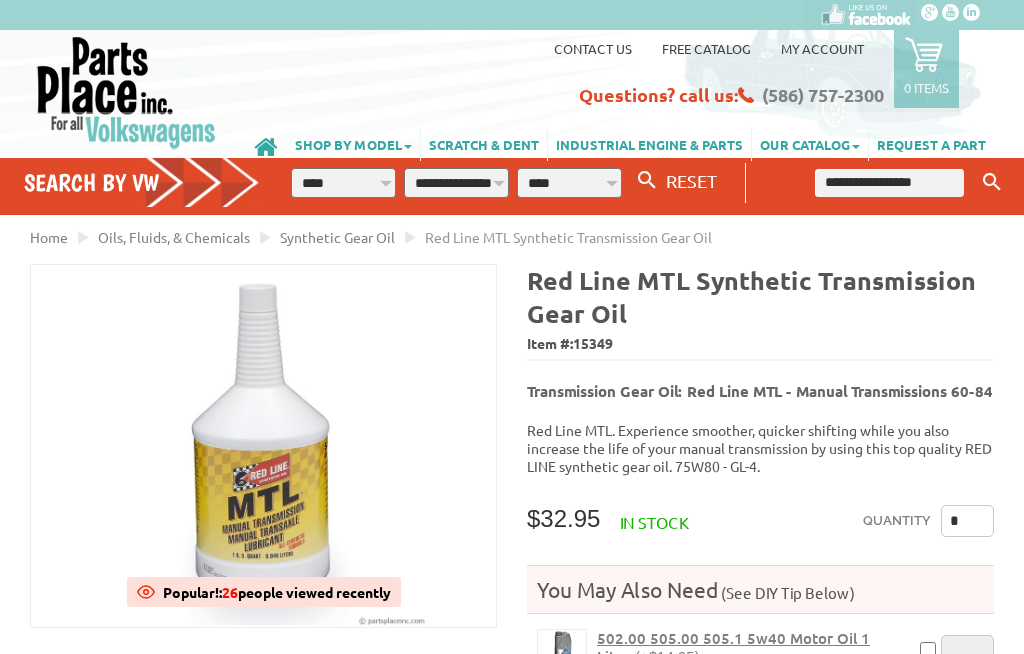 click at bounding box center (263, 446) 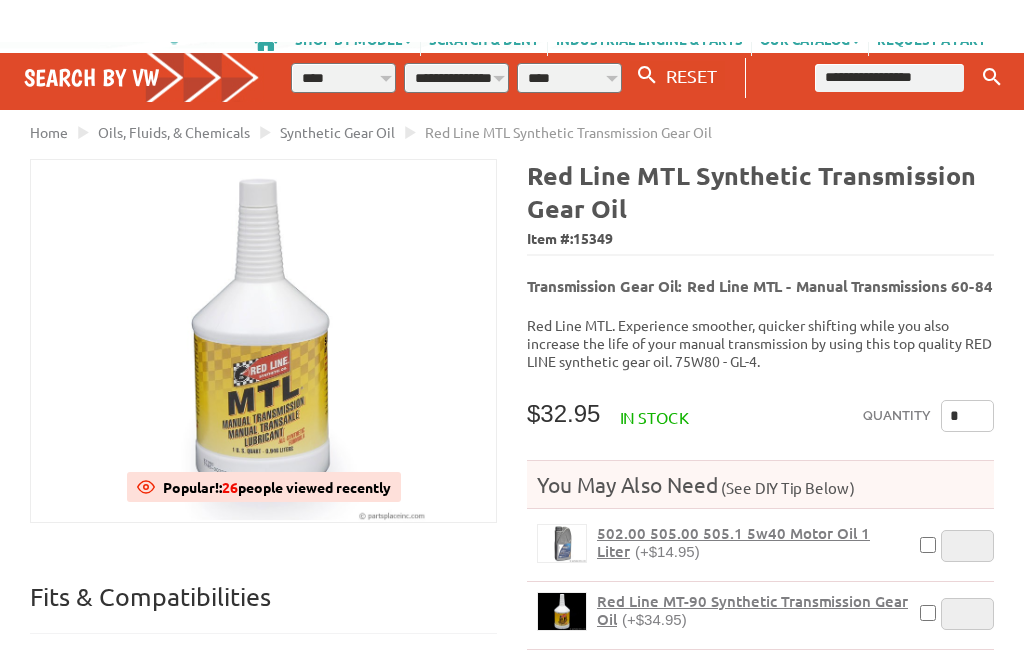 scroll, scrollTop: 0, scrollLeft: 0, axis: both 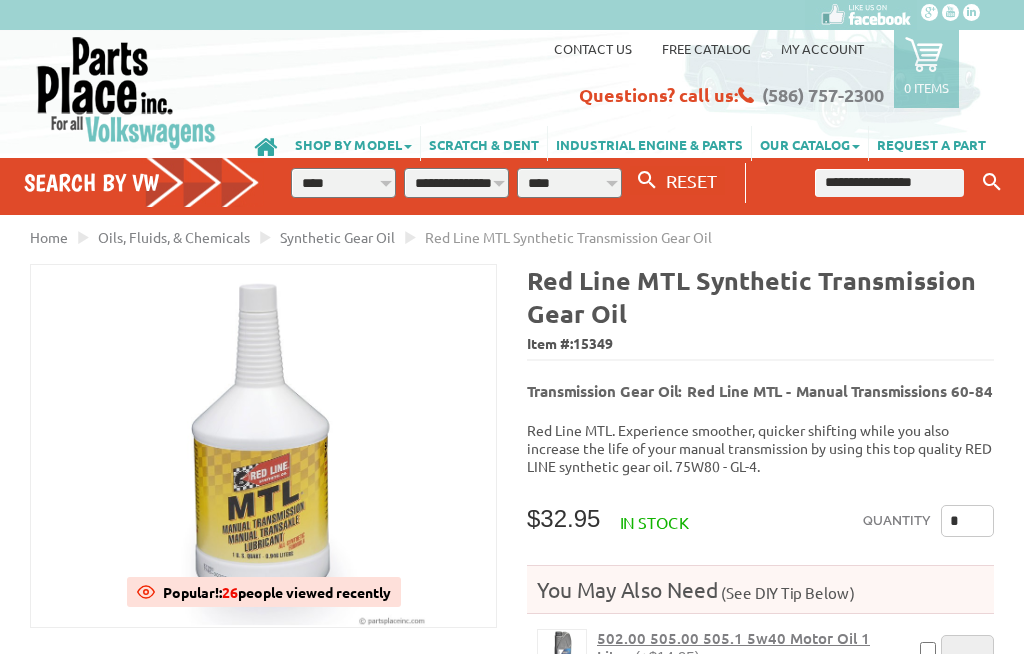 click on "OUR CATALOG" at bounding box center [810, 143] 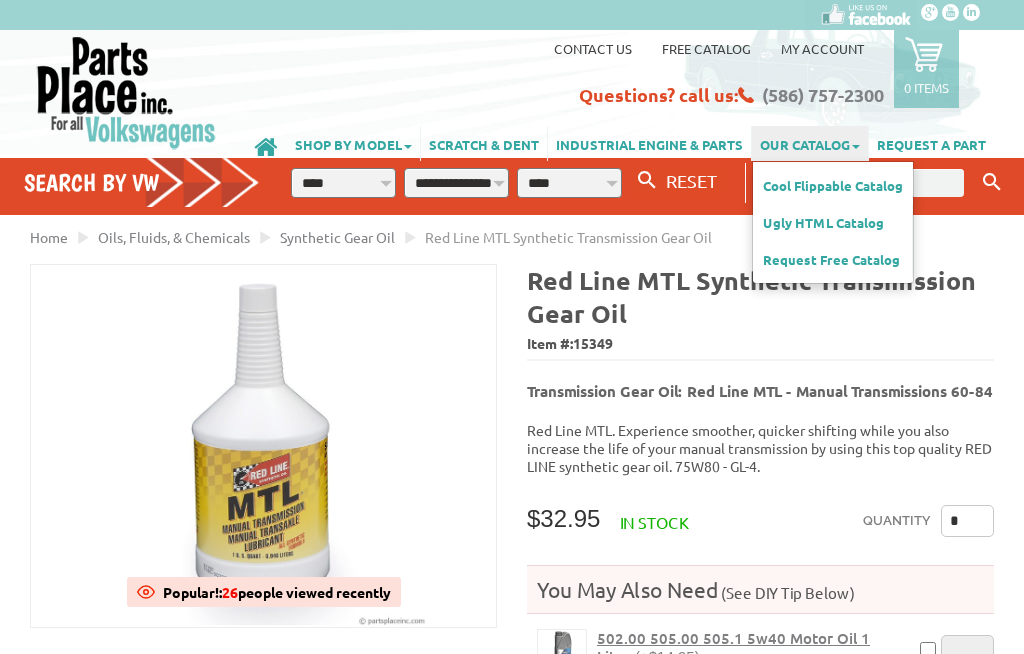 click on "Cool Flippable Catalog" at bounding box center [833, 185] 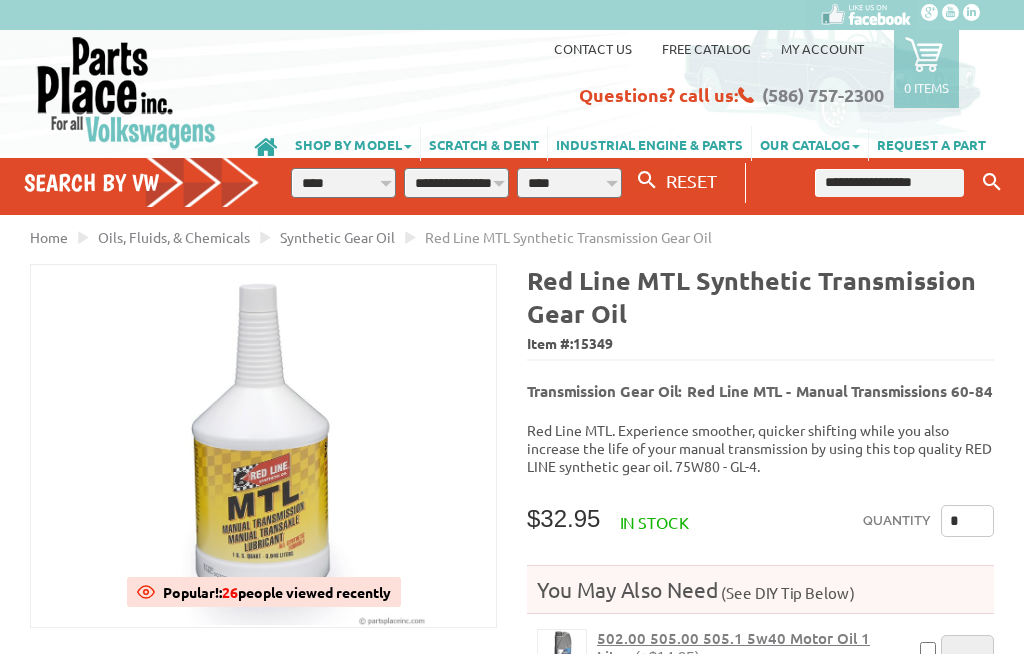click on "OUR CATALOG" at bounding box center [810, 143] 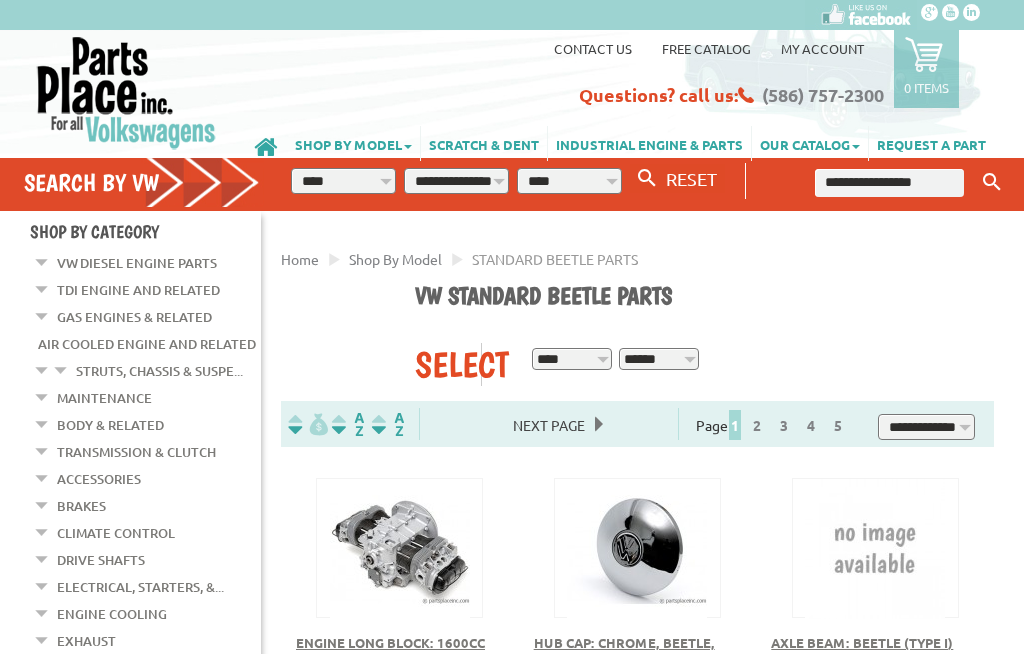 select on "*********" 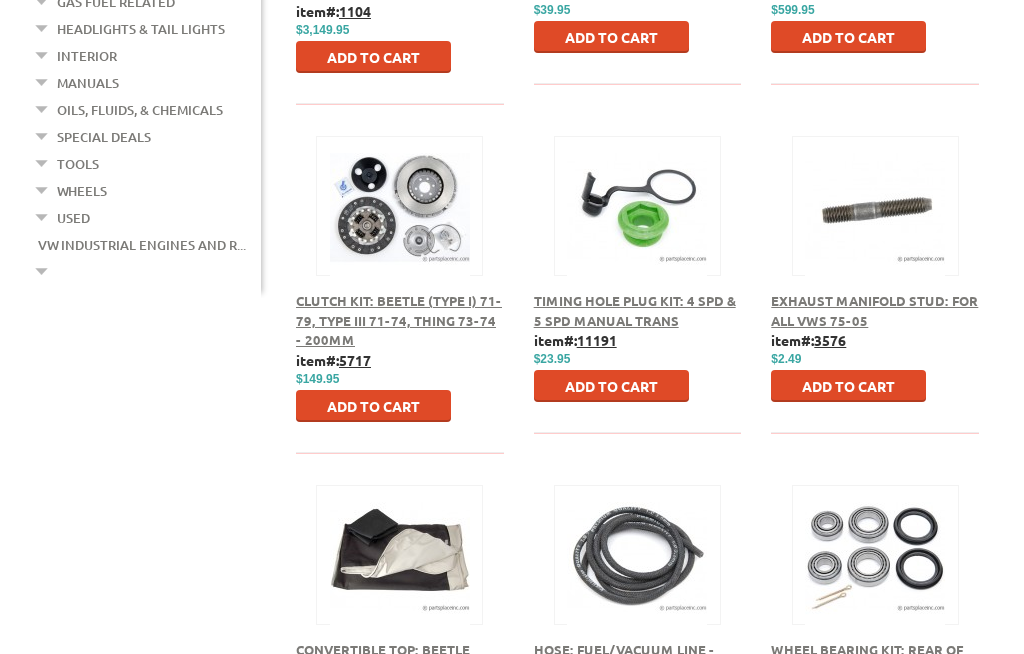 scroll, scrollTop: 699, scrollLeft: 0, axis: vertical 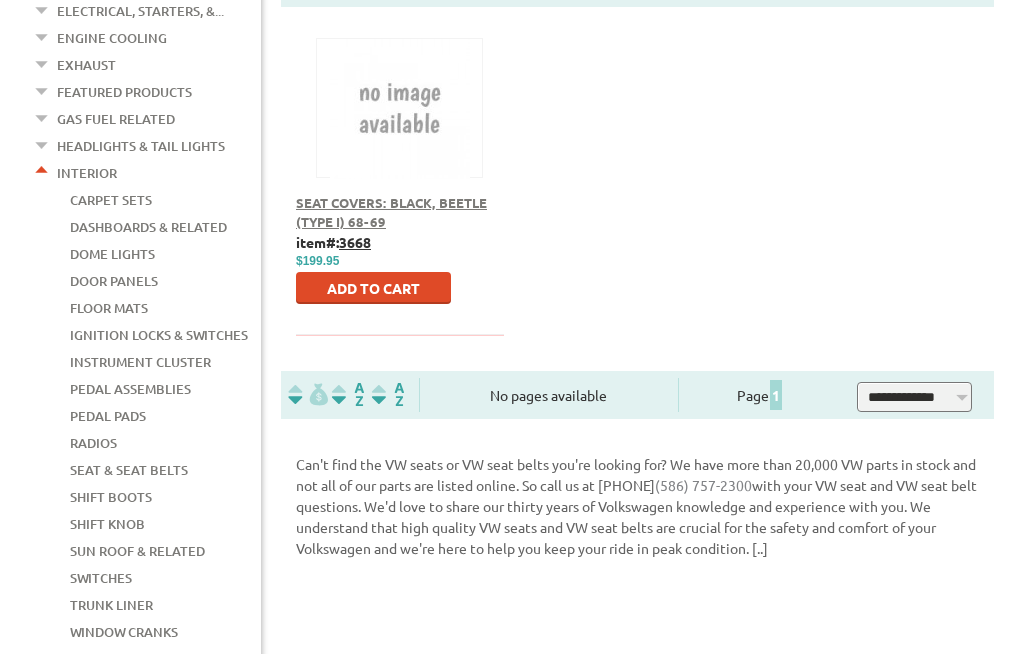 click on "Floor Mats" at bounding box center [109, 308] 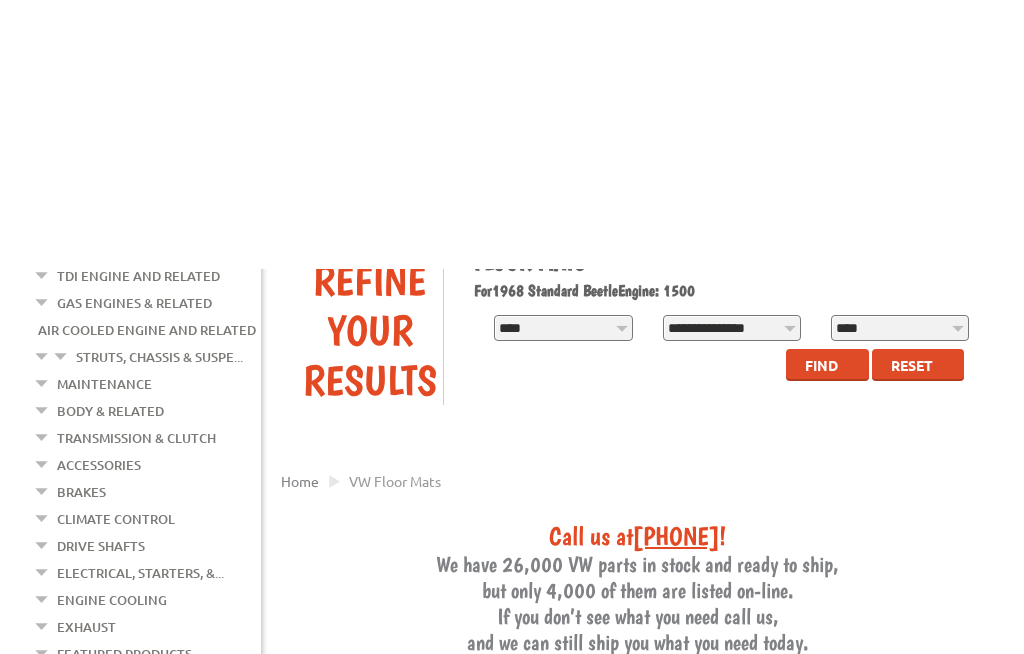 scroll, scrollTop: 0, scrollLeft: 0, axis: both 